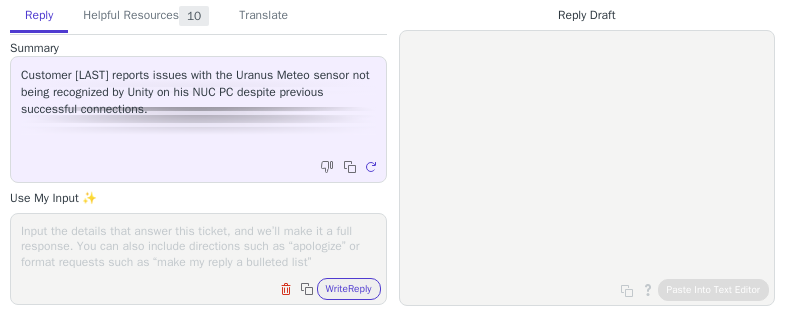 scroll, scrollTop: 0, scrollLeft: 0, axis: both 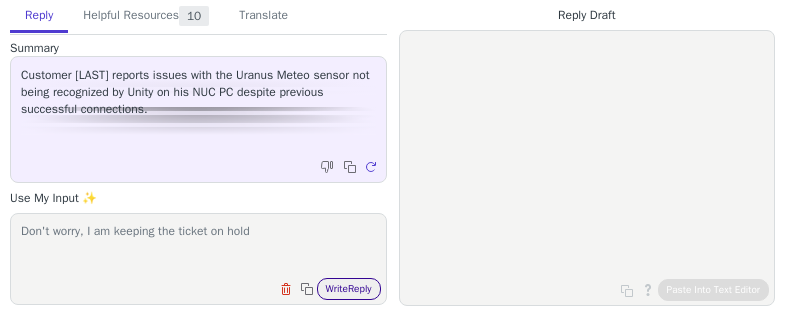 type on "Don't worry, I am keeping the ticket on hold" 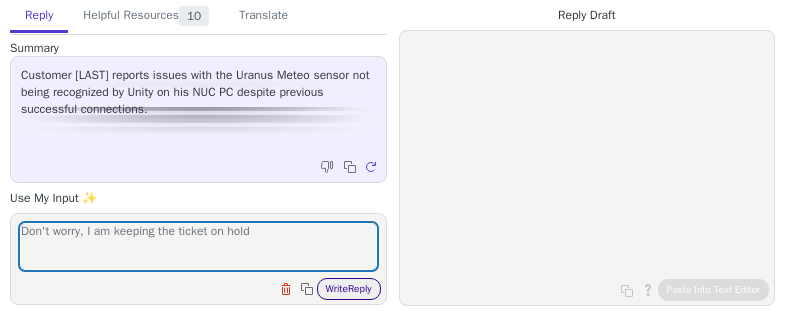 click on "Write  Reply" at bounding box center [349, 289] 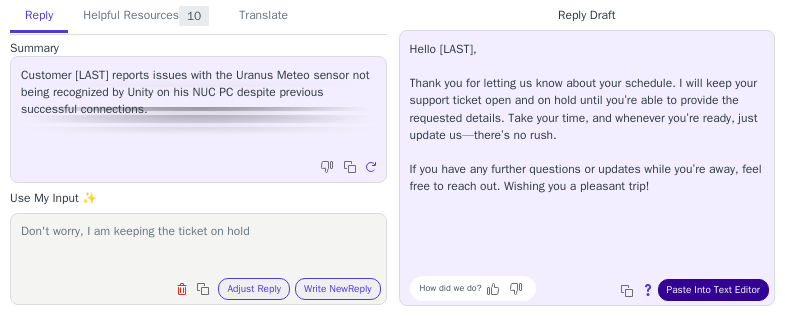 click on "Paste Into Text Editor" at bounding box center [713, 290] 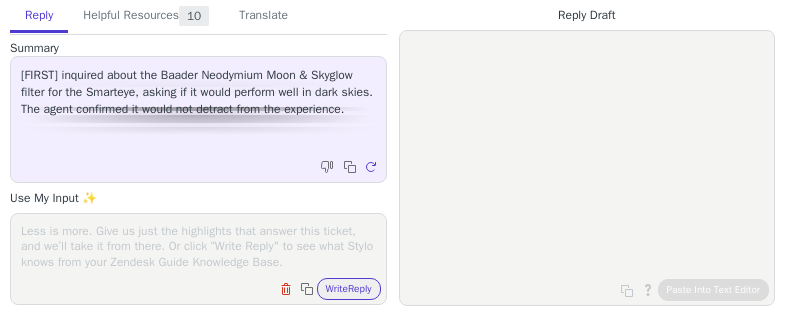 scroll, scrollTop: 0, scrollLeft: 0, axis: both 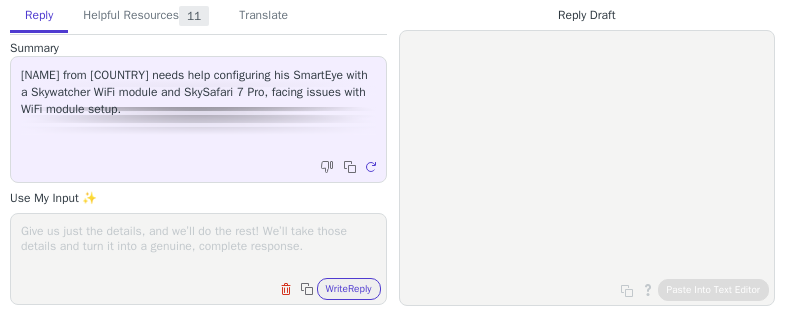 click at bounding box center [198, 246] 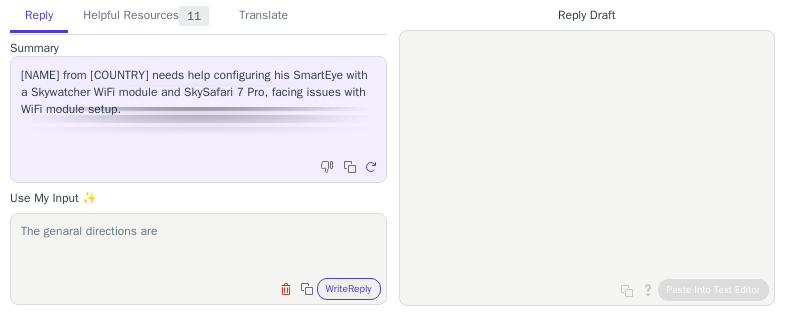 scroll, scrollTop: 0, scrollLeft: 0, axis: both 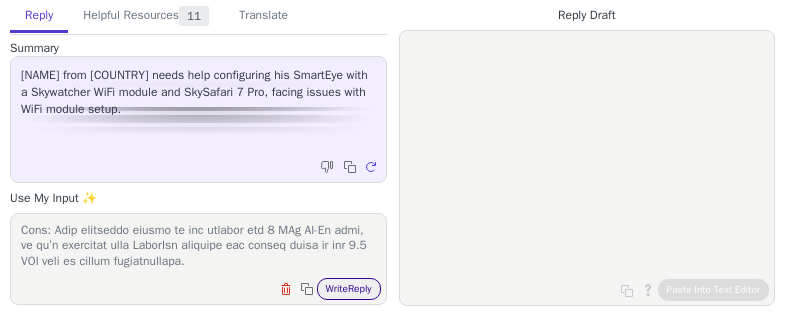type on "The genaral directions are
How to Connect SmartEye, a Wi-Fi Compatible Mount, and SkySafari Together
Option 1: Use SmartEye as a Network Hub (Field Setup)
Connect your Wi-Fi capable mount to the SmartEye Wi-Fi hotspot. Your mounts app or web page should allow you to configure this connection.
Connect your mobile device to the same SmartEye Wi-Fi network.
SkySafari should now be able to detect and control both SmartEye and the mount simultaneously over this shared network.
Option 2: Use an Existing Local Wi-Fi Network (Home Setup)
Connect your mobile device to the SmartEye Wi-Fi hotspot.
In the Web Dashboard (http://smarteye.local/dashboard) connect SmartEye to your local Wi-Fi network.
Connect your mount to the same local WiFi network.
Connect your mobile device to the same Wi-Fi network.
SkySafari should now be able to detect and control both SmartEye and the mount simultaneously over this shared network.
Note: Most telescope mounts do not support the 5 GHz Wi-Fi band, so it’s important that SmartEye o..." 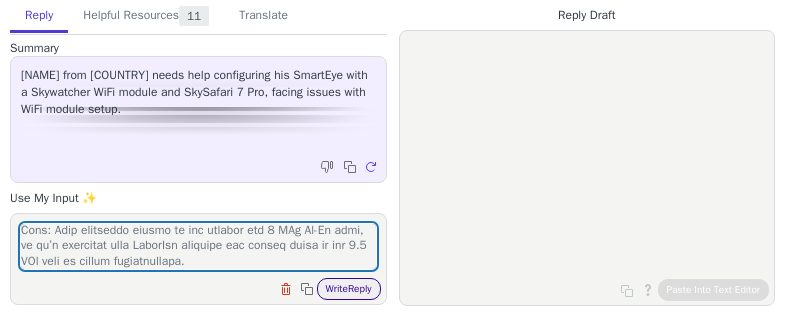 click on "Write  Reply" at bounding box center (349, 289) 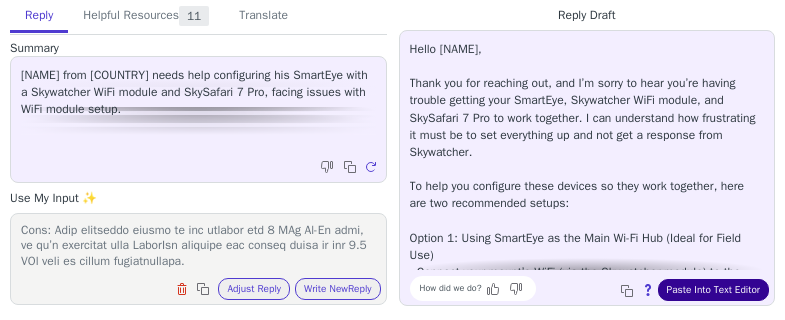 click on "Paste Into Text Editor" at bounding box center (713, 290) 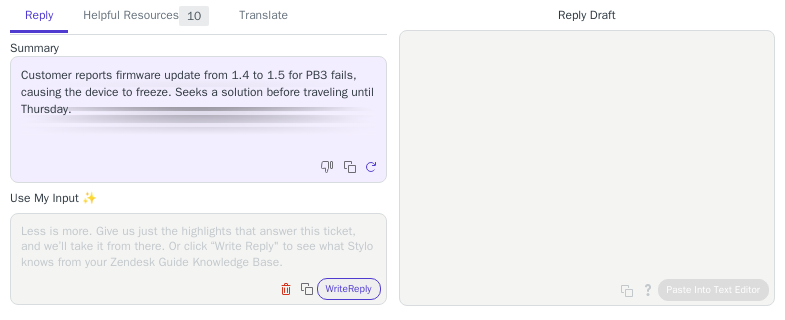 scroll, scrollTop: 0, scrollLeft: 0, axis: both 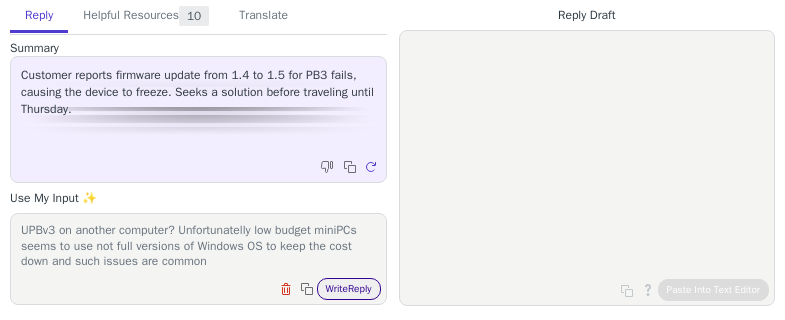 type on "I am really sorry to hear that. Is it possible to try updating your UPBv3 on another computer? Unfortunatelly low budget miniPCs seems to use not full versions of Windows OS to keep the cost down and such issues are common" 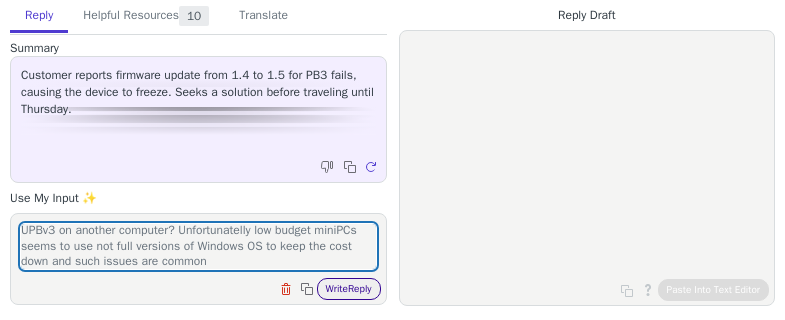 click on "Write  Reply" at bounding box center [349, 289] 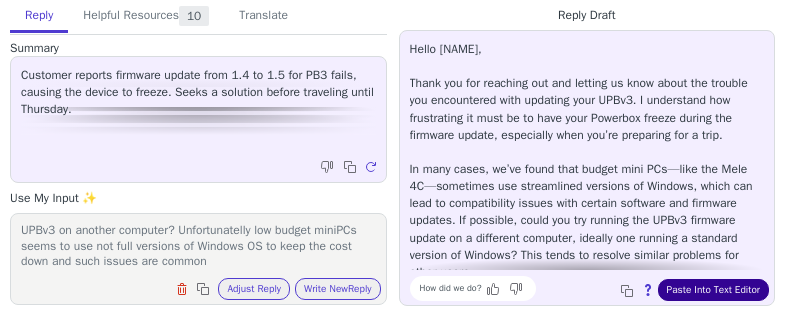 click on "Paste Into Text Editor" at bounding box center (713, 290) 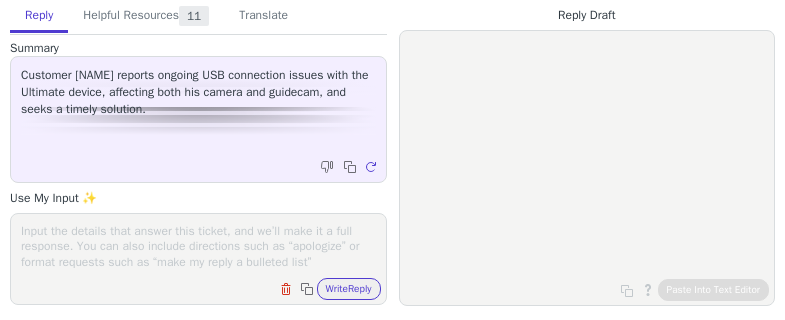 scroll, scrollTop: 0, scrollLeft: 0, axis: both 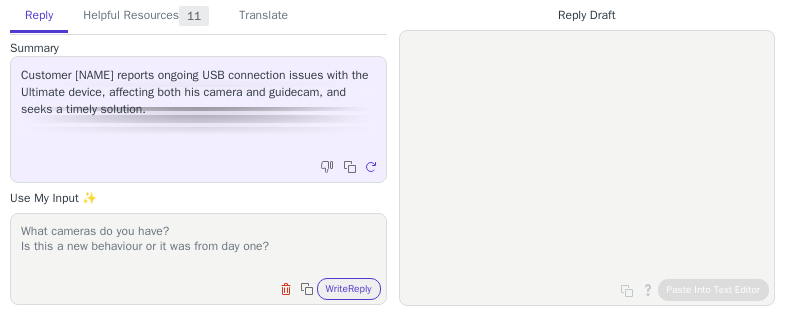 click on "What cameras do you have?
Is this a new behaviour or it was from day one?" at bounding box center (198, 246) 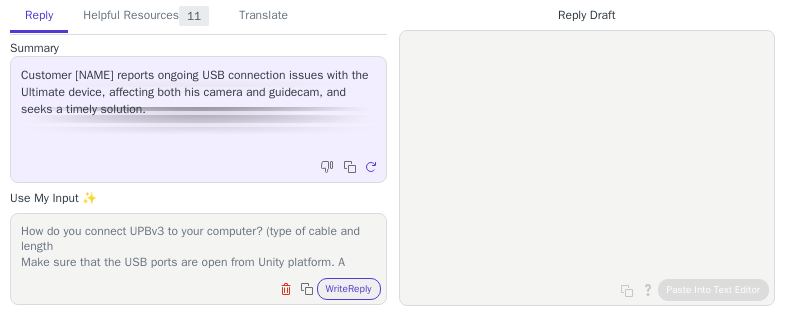 scroll, scrollTop: 46, scrollLeft: 0, axis: vertical 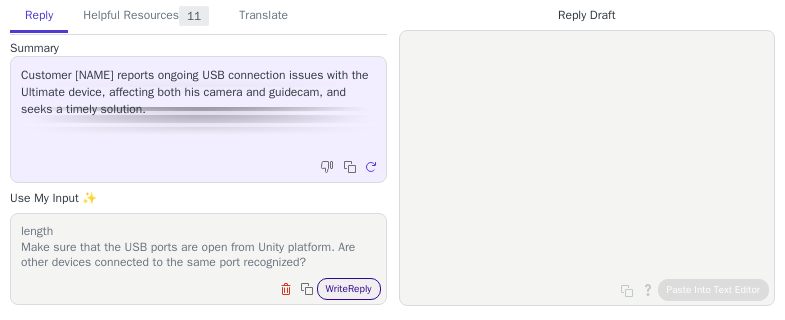 type on "What cameras do you have?
Is this a new behaviour or it was from day one?
How do you connect UPBv3 to your computer? (type of cable and length
Make sure that the USB ports are open from Unity platform. Are other devices connected to the same port recognized?" 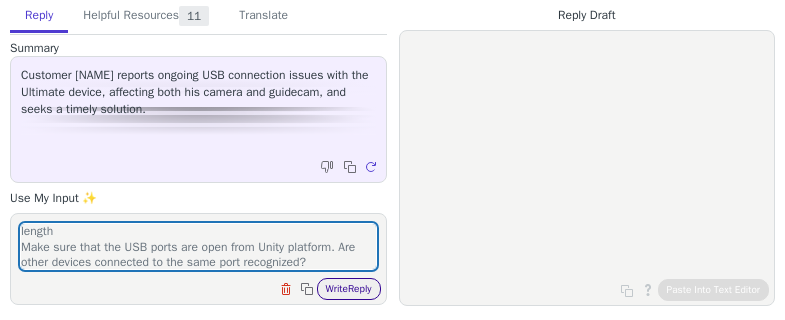 click on "Write  Reply" at bounding box center (349, 289) 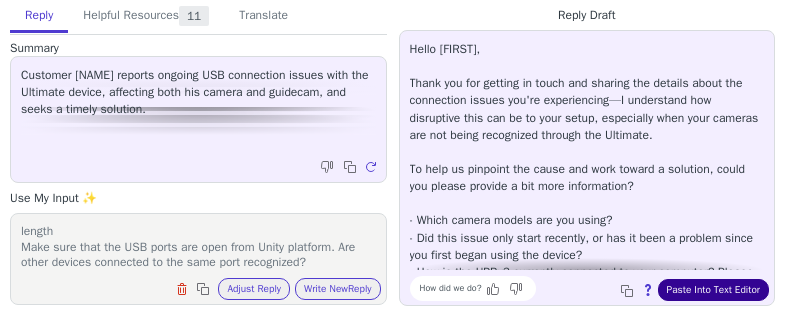 click on "Paste Into Text Editor" at bounding box center (713, 290) 